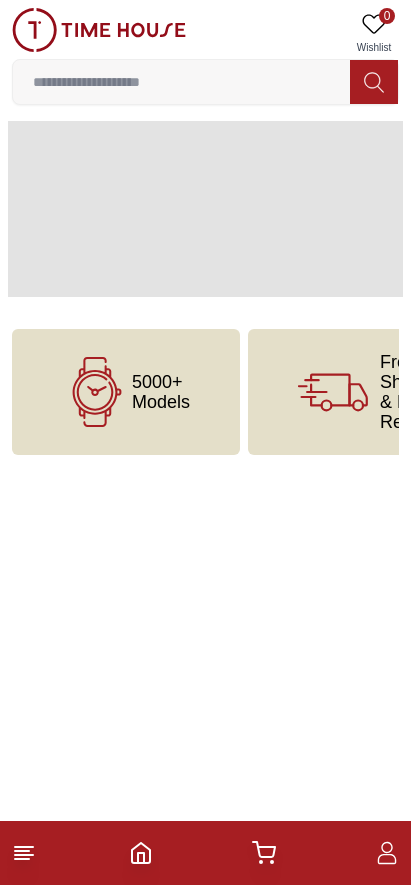 scroll, scrollTop: 0, scrollLeft: 0, axis: both 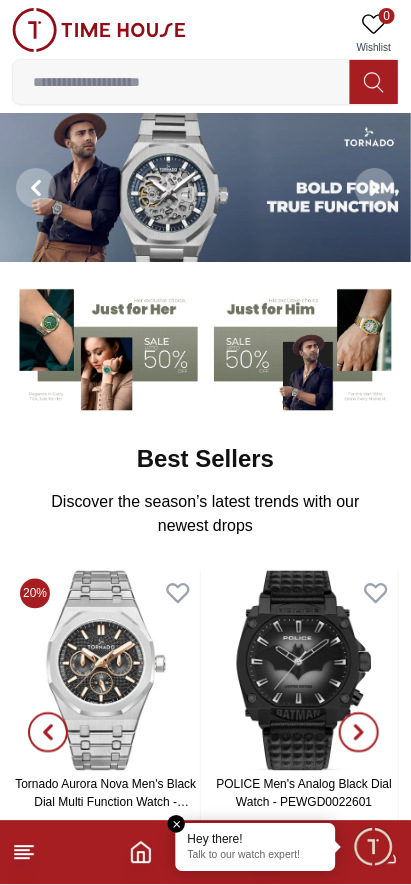 click at bounding box center [373, 847] 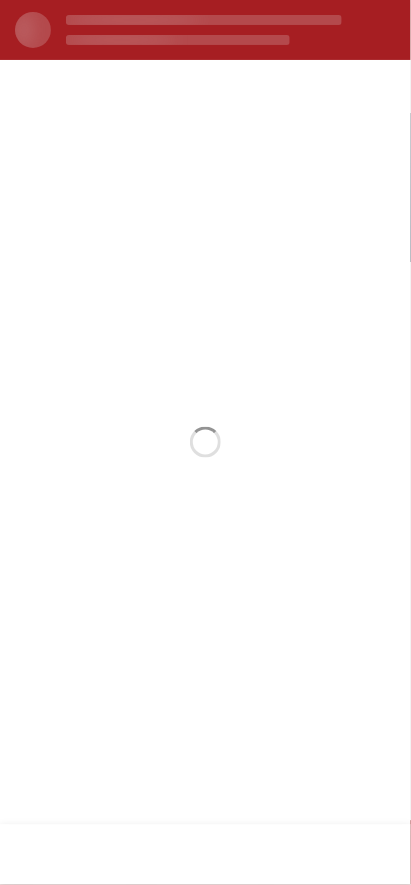 scroll, scrollTop: 0, scrollLeft: 0, axis: both 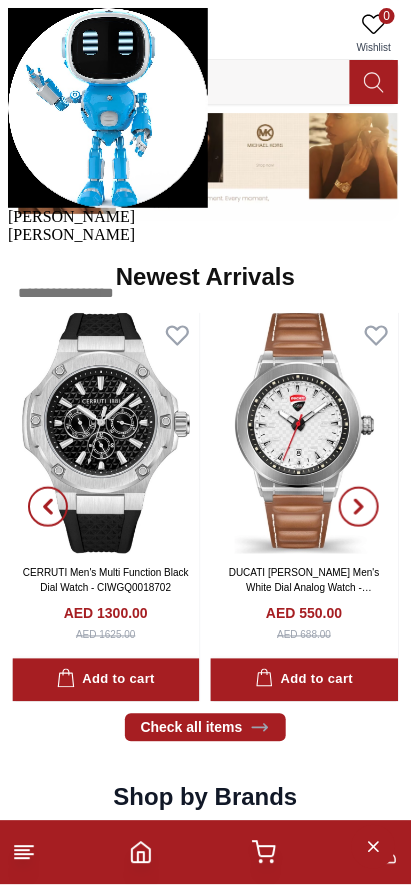 click at bounding box center (8, 226) 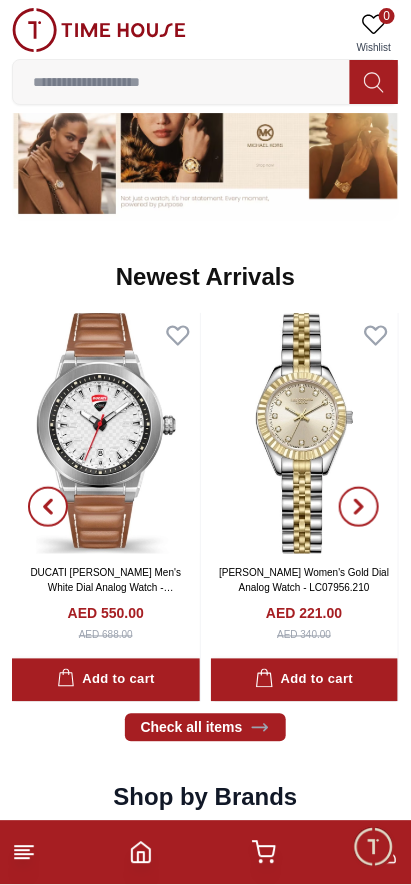 click at bounding box center [205, 853] 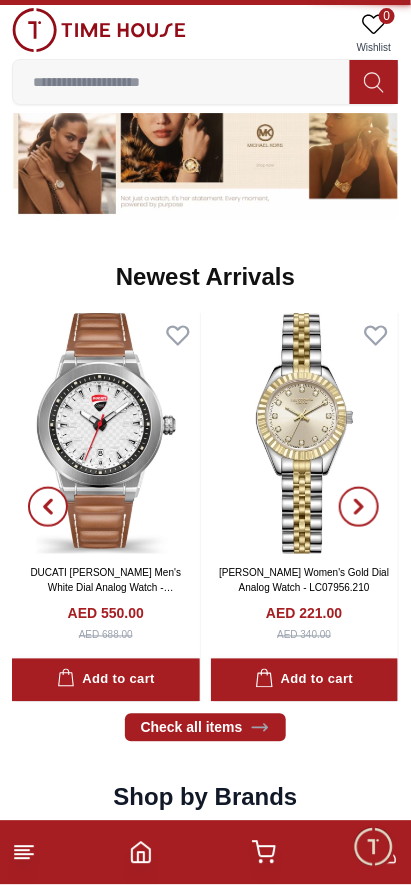 scroll, scrollTop: 0, scrollLeft: 0, axis: both 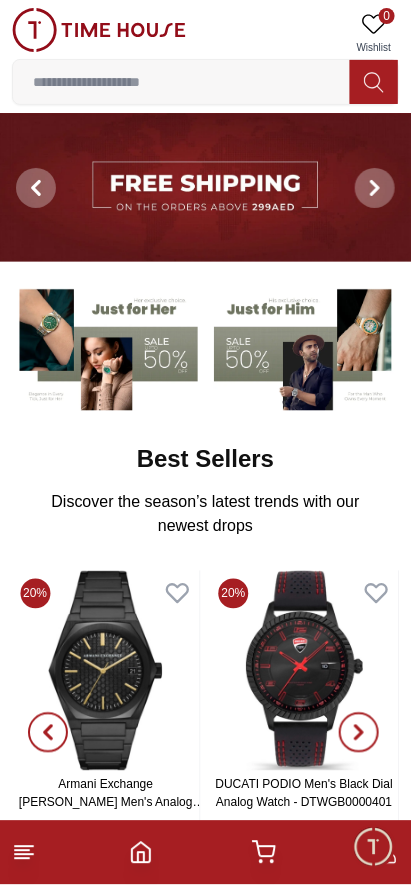 click 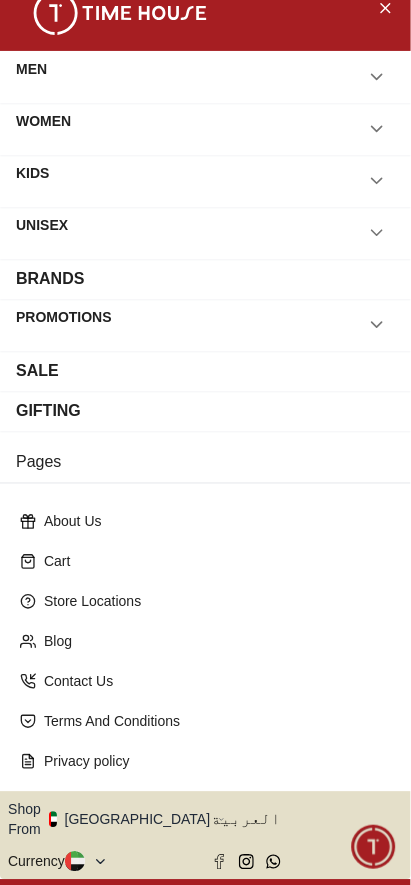 scroll, scrollTop: 47, scrollLeft: 0, axis: vertical 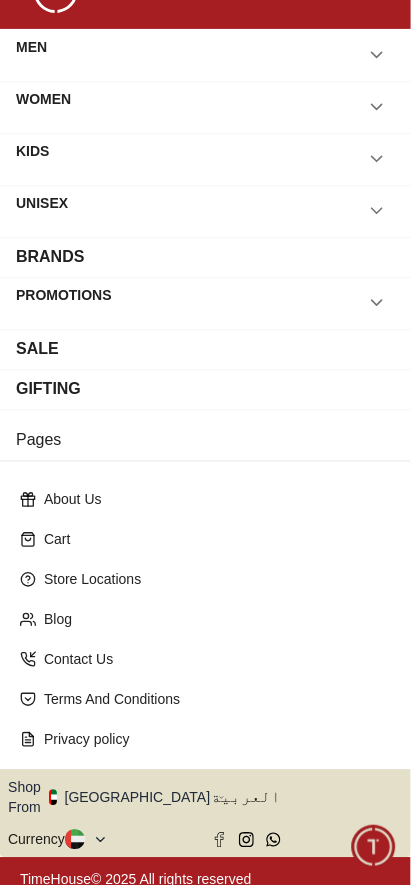 click 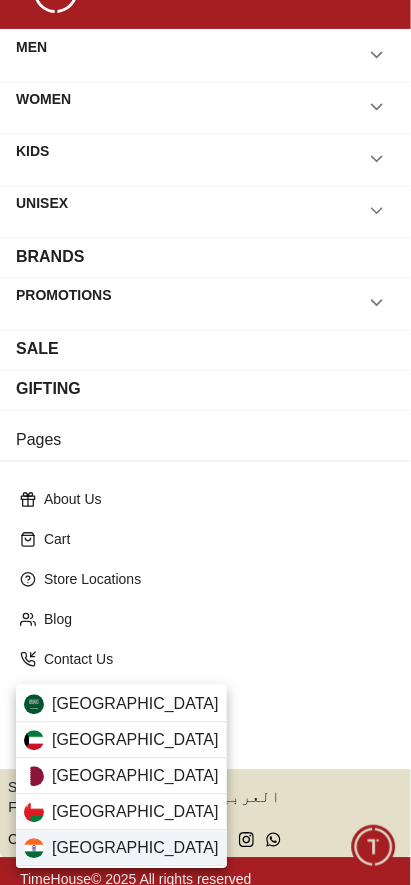click on "India" at bounding box center (121, 849) 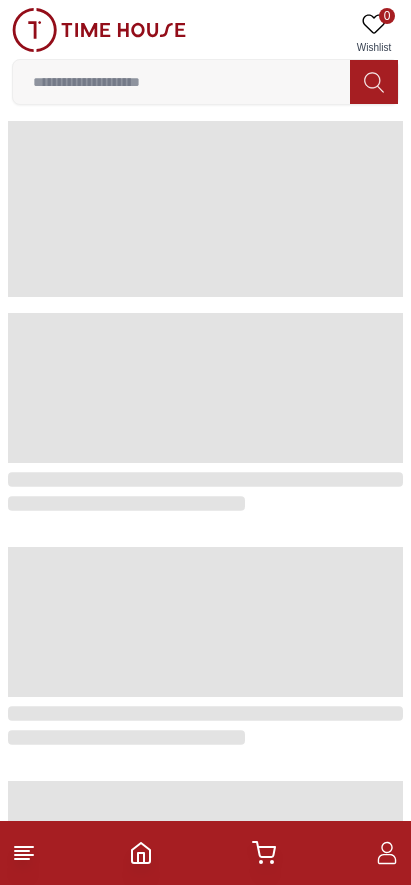 scroll, scrollTop: 0, scrollLeft: 0, axis: both 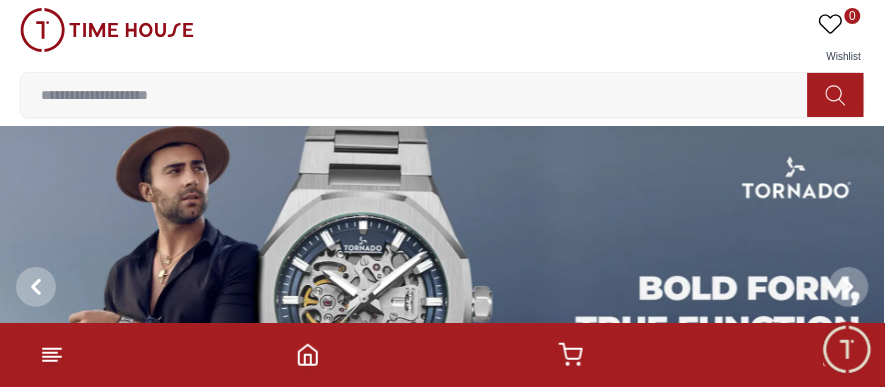 click at bounding box center (442, 355) 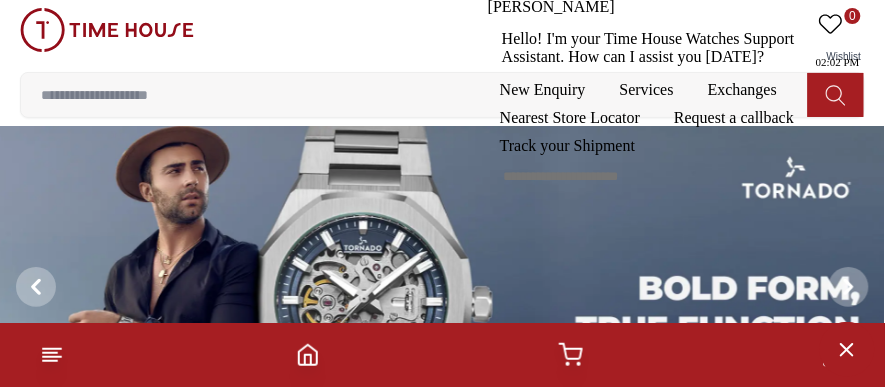 click at bounding box center [847, 349] 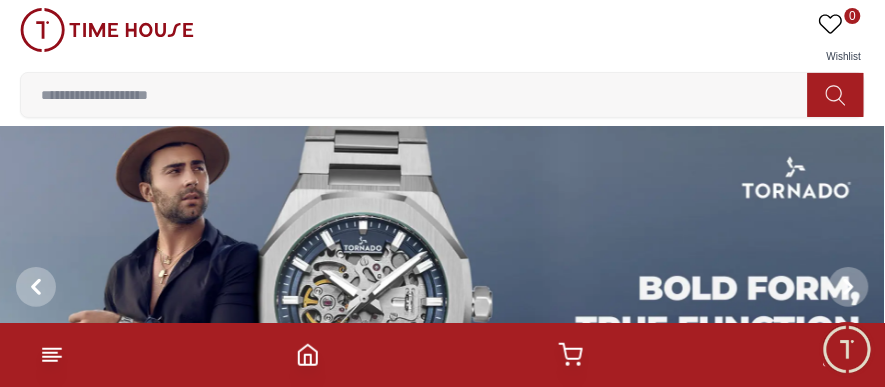 click at bounding box center (442, 355) 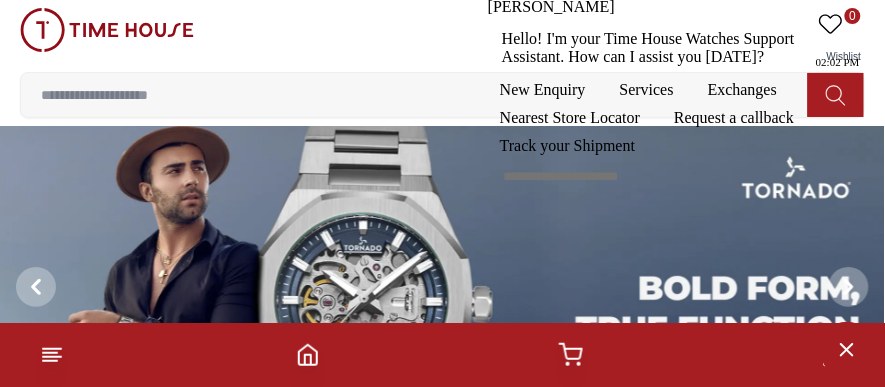 click at bounding box center [847, 349] 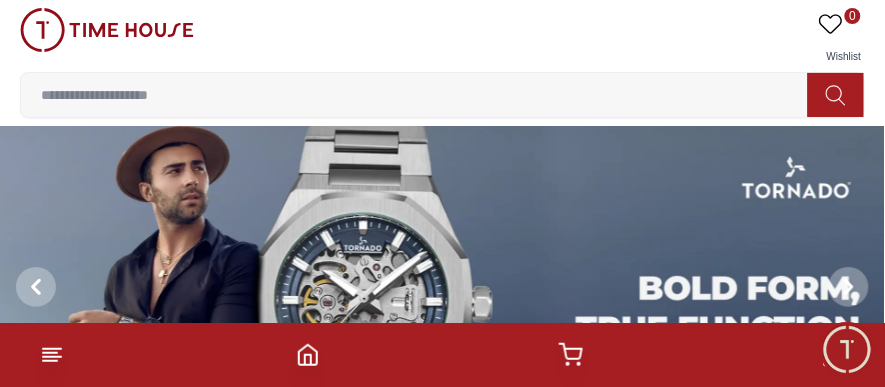 click at bounding box center (847, 349) 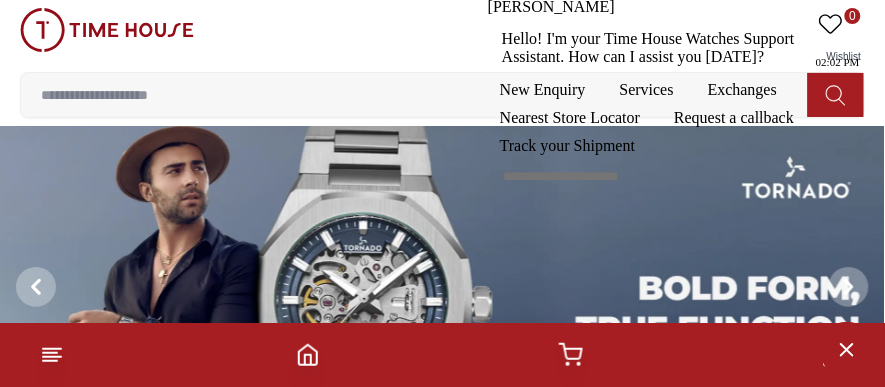 click at bounding box center [847, 349] 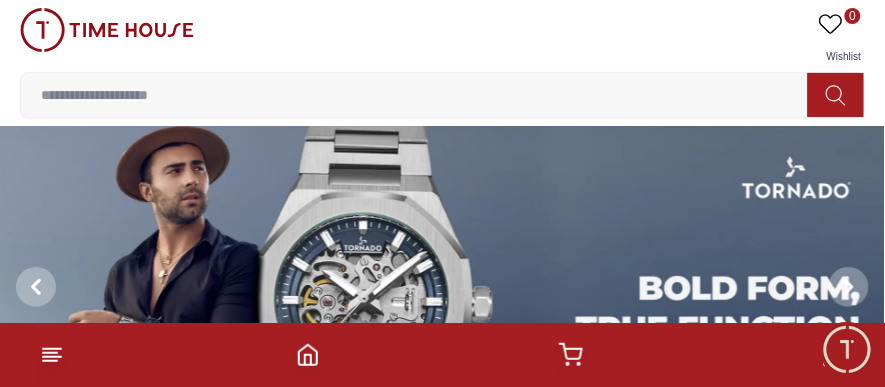 click at bounding box center [847, 349] 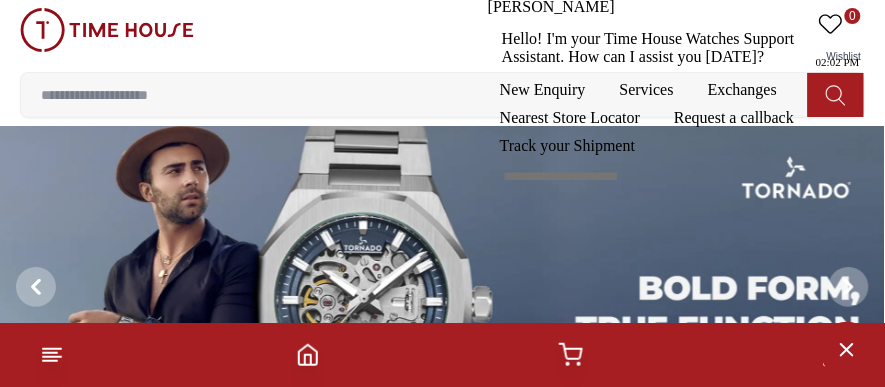 click at bounding box center [847, 349] 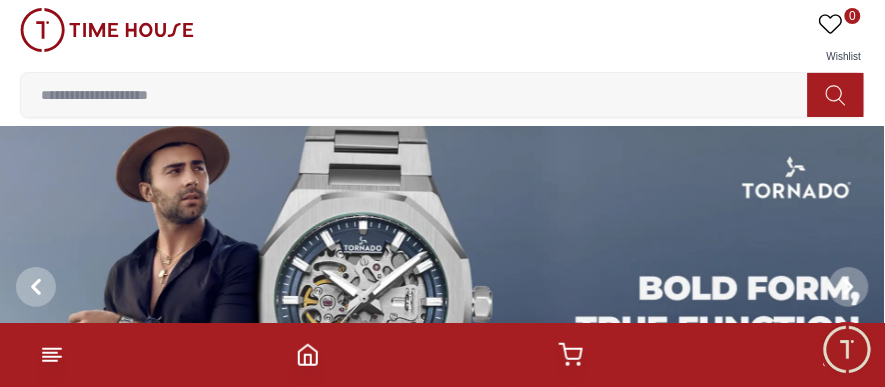 click at bounding box center (847, 349) 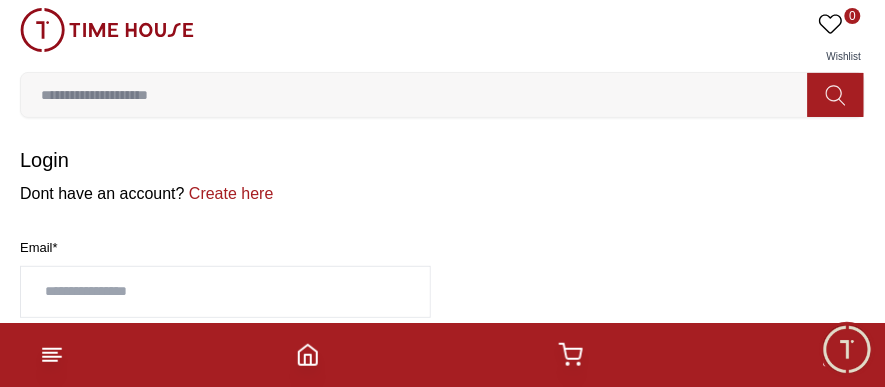 click at bounding box center [847, 349] 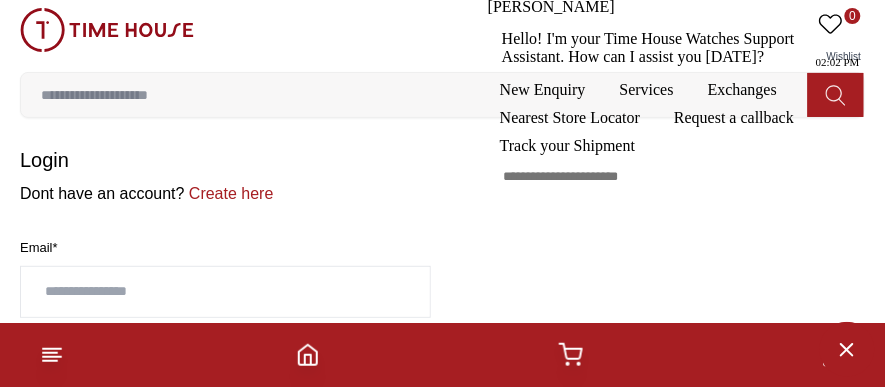 click at bounding box center (847, 349) 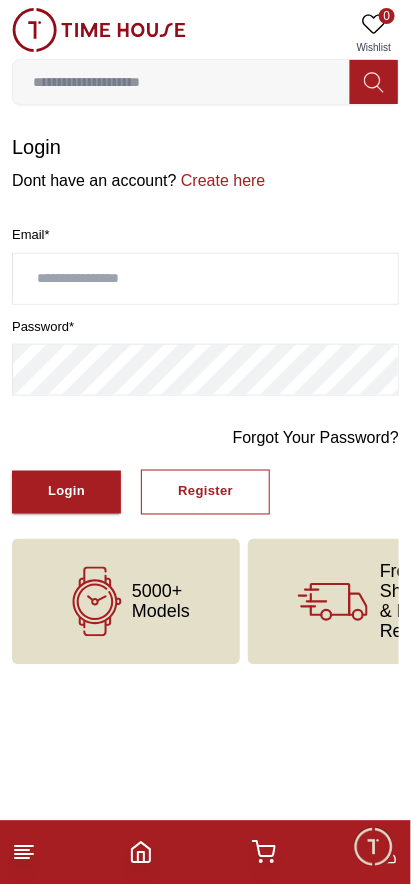 click at bounding box center [205, 279] 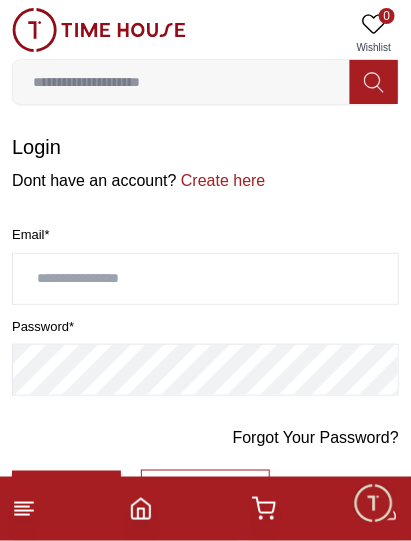 click at bounding box center (205, 279) 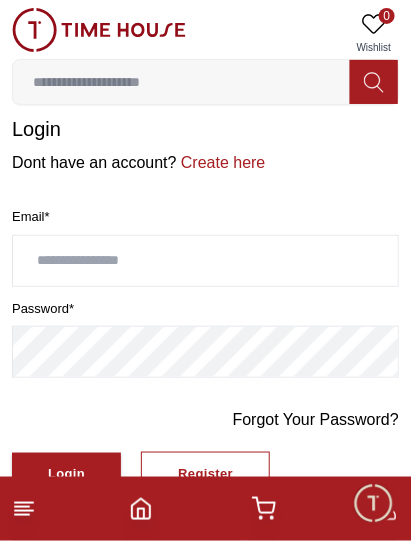 scroll, scrollTop: 0, scrollLeft: 0, axis: both 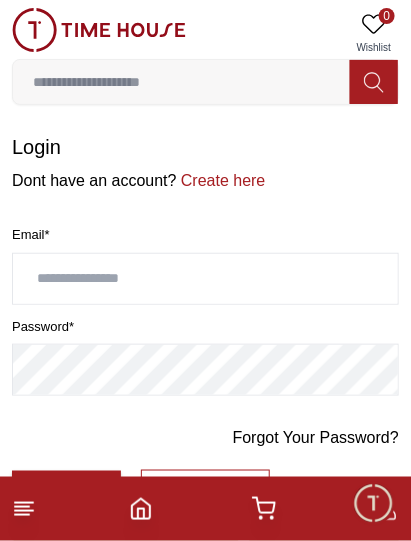 type on "**********" 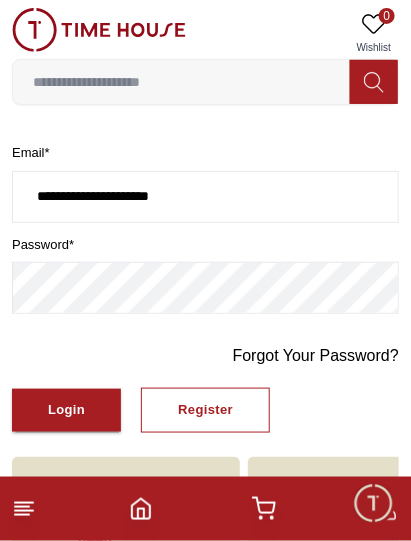 scroll, scrollTop: 81, scrollLeft: 0, axis: vertical 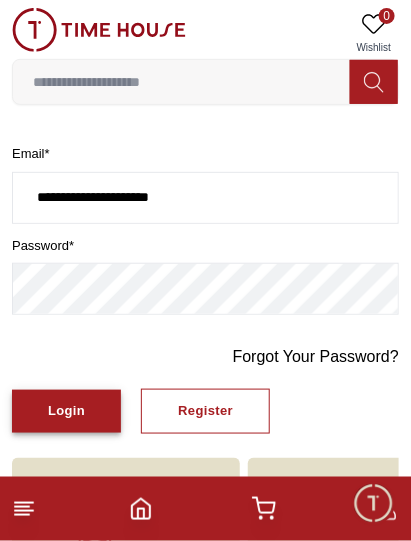 click on "Login" at bounding box center (66, 411) 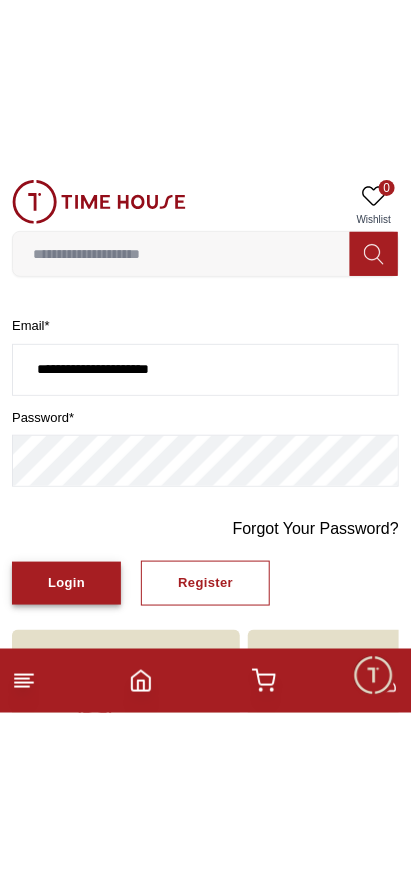 scroll, scrollTop: 0, scrollLeft: 0, axis: both 